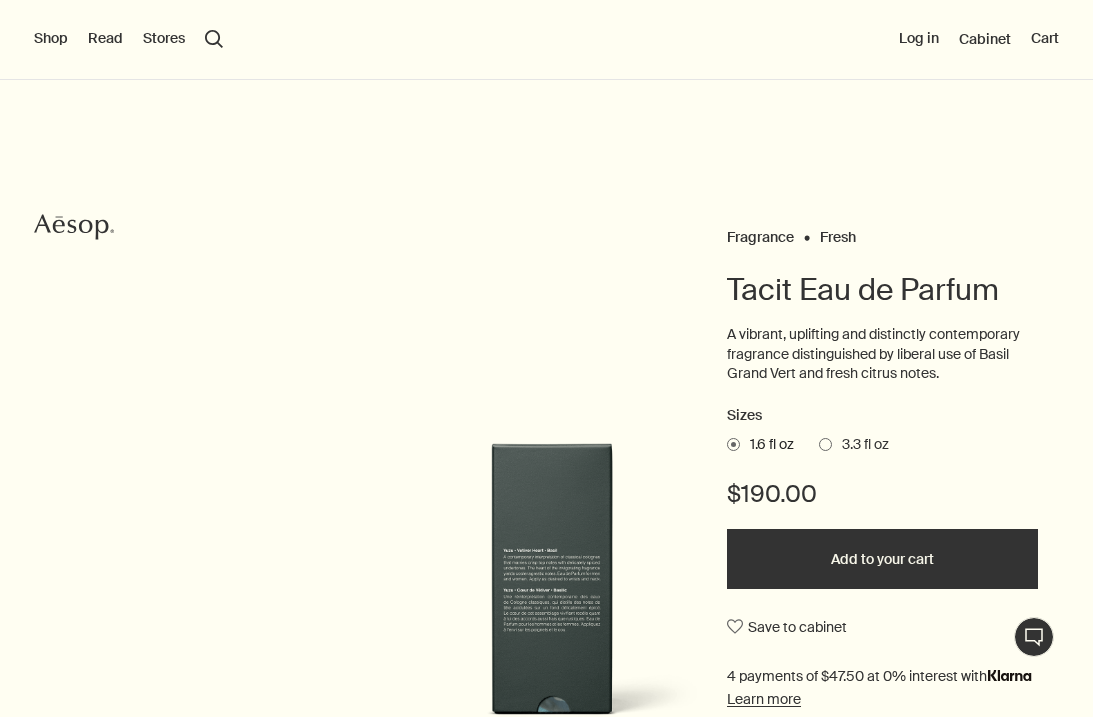 scroll, scrollTop: 0, scrollLeft: 0, axis: both 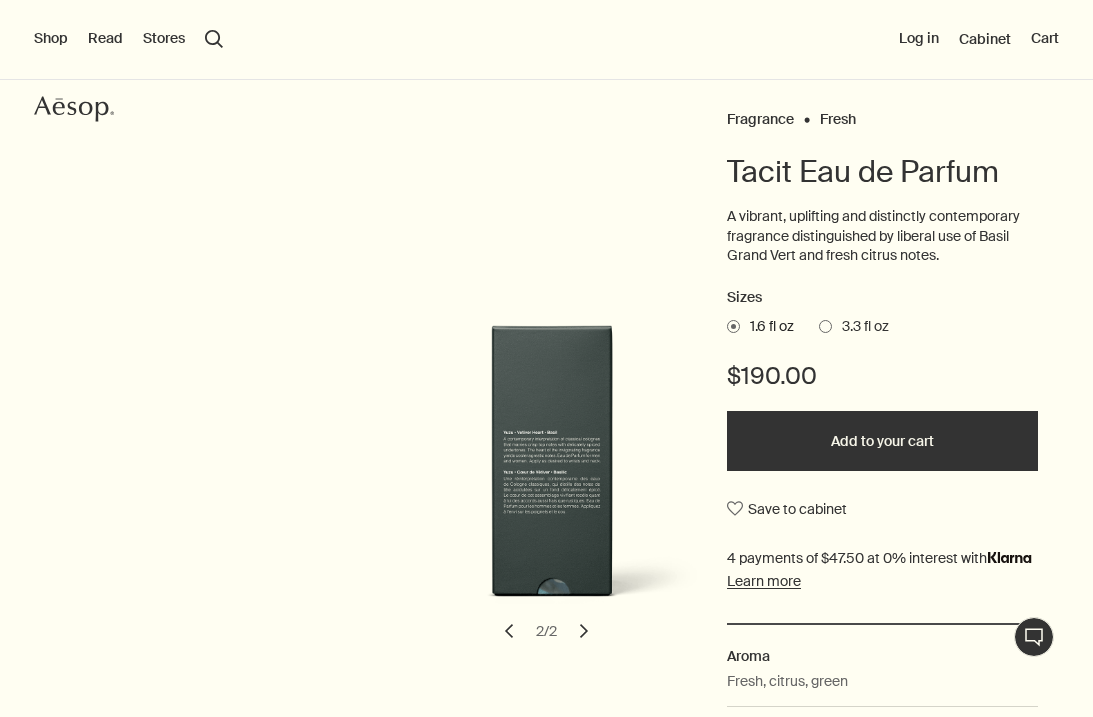 click on "chevron" at bounding box center (584, 631) 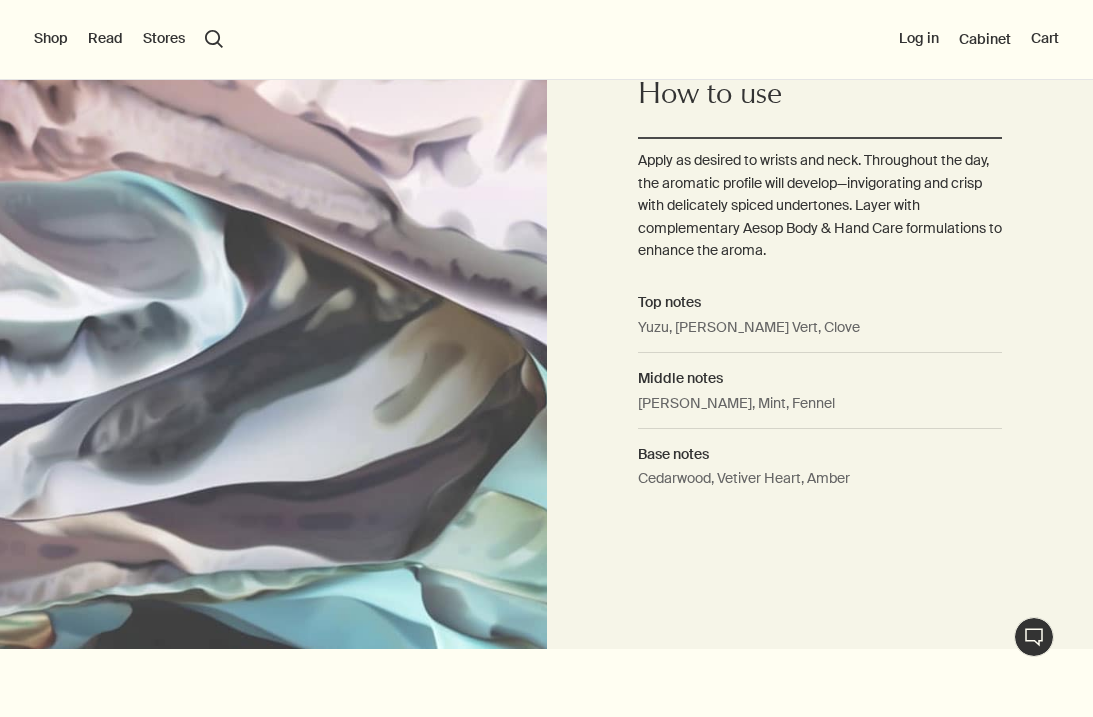 scroll, scrollTop: 1327, scrollLeft: 0, axis: vertical 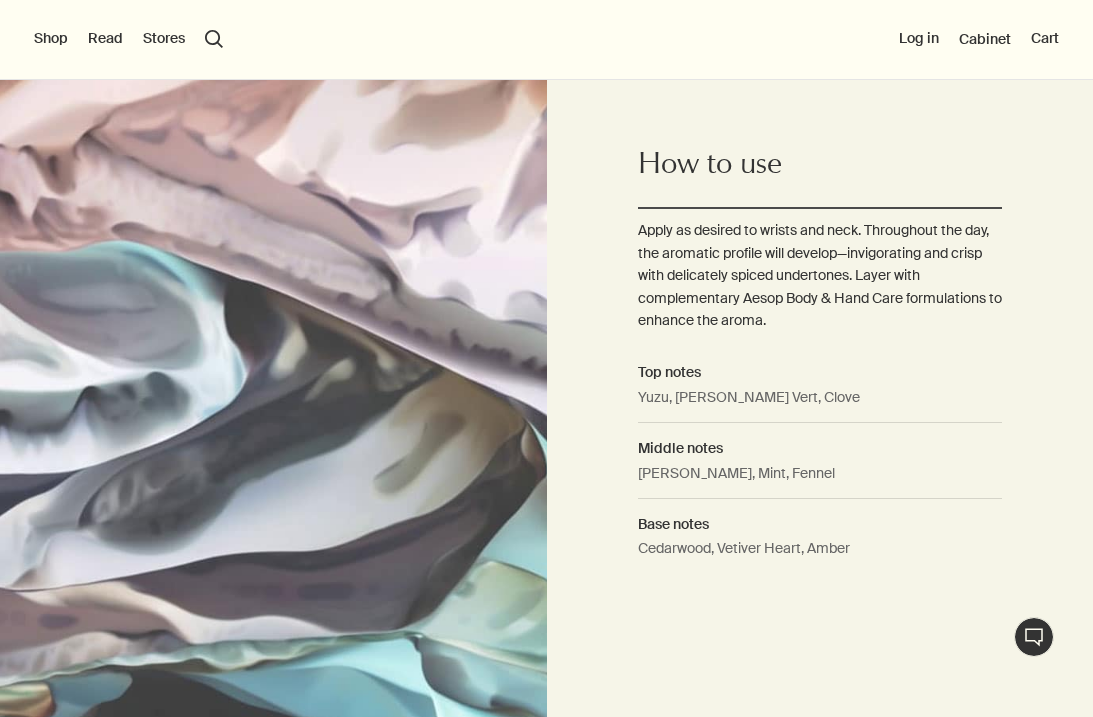 click at bounding box center [273, 360] 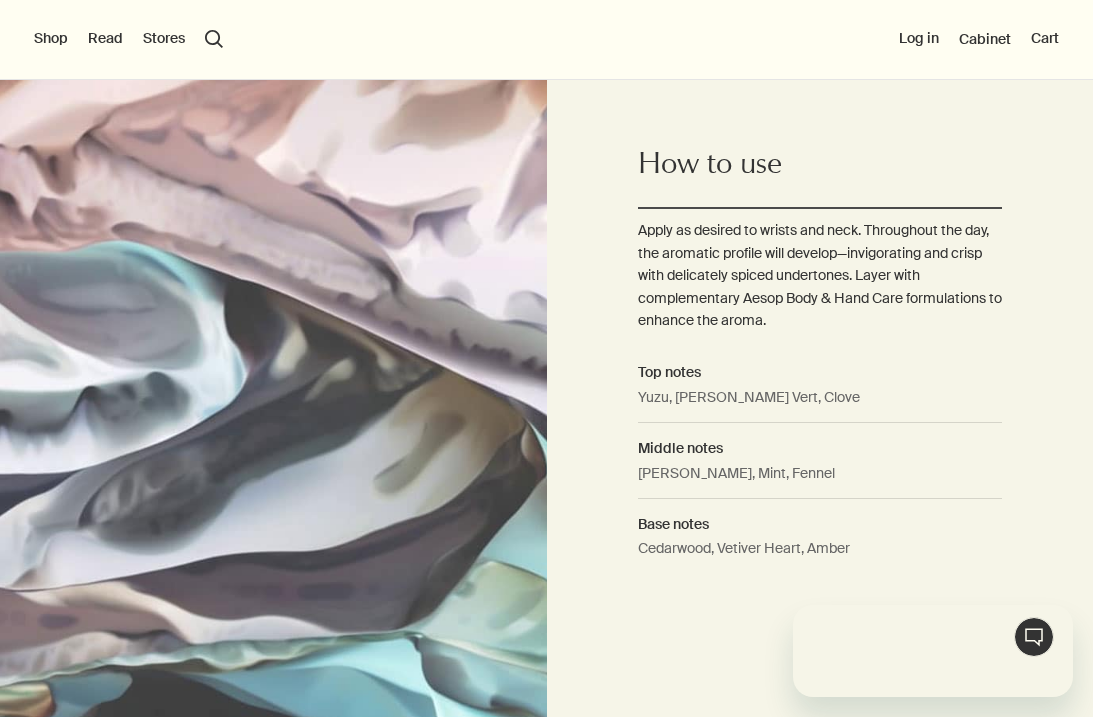 scroll, scrollTop: 0, scrollLeft: 0, axis: both 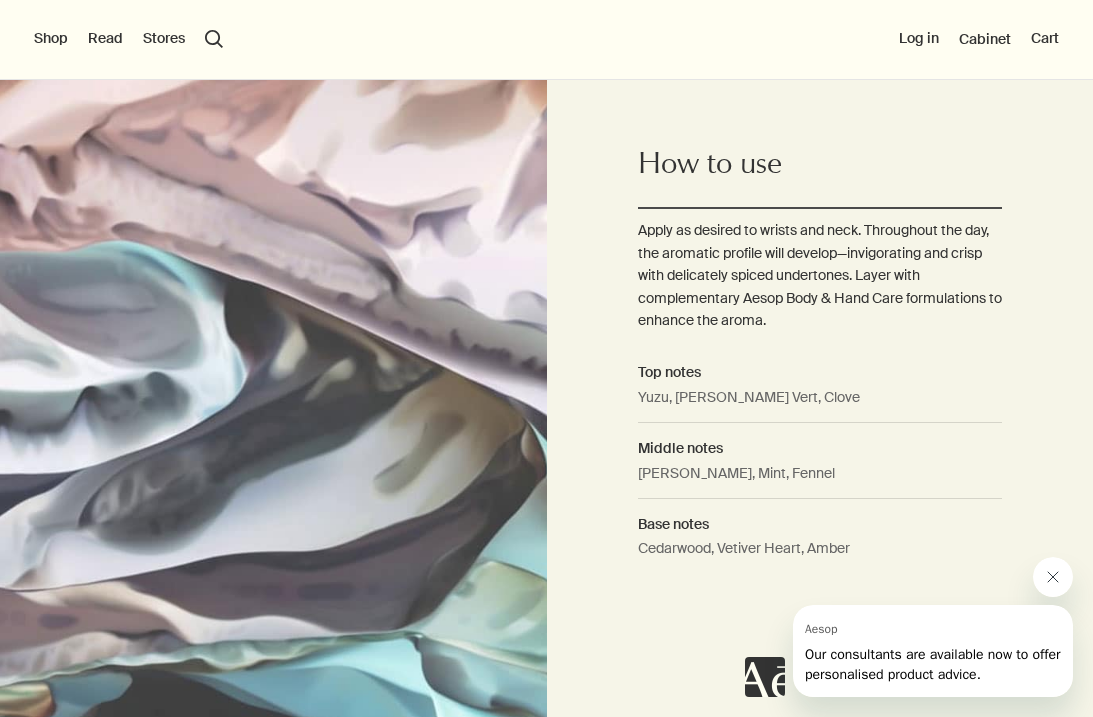 click 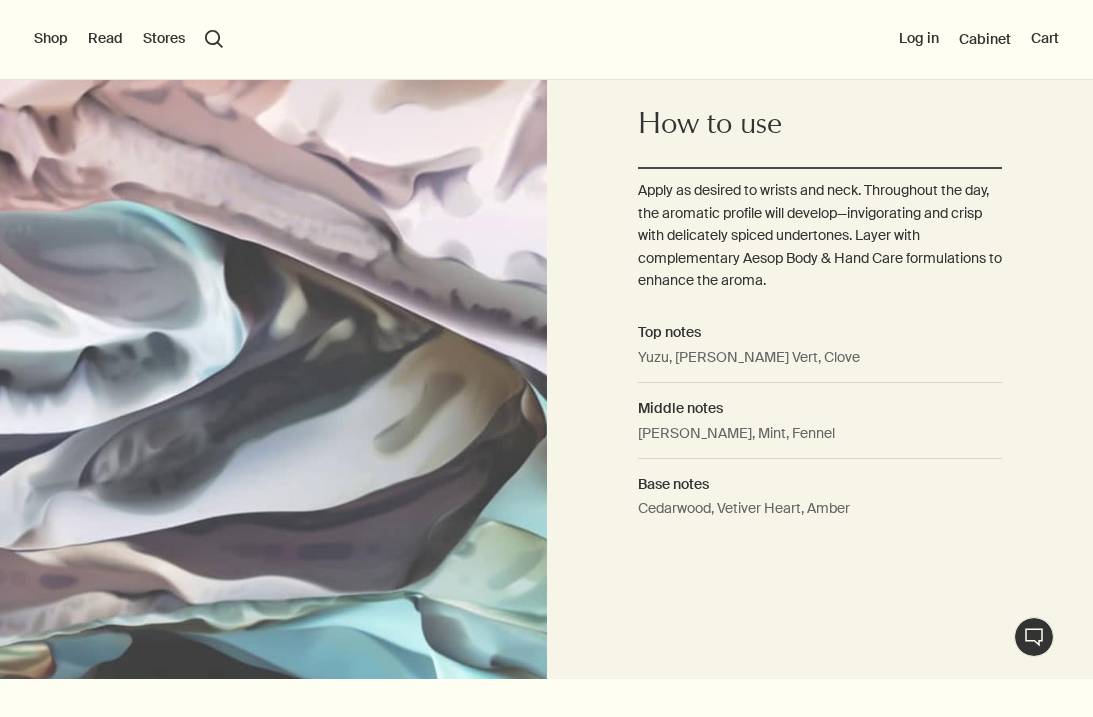scroll, scrollTop: 1378, scrollLeft: 0, axis: vertical 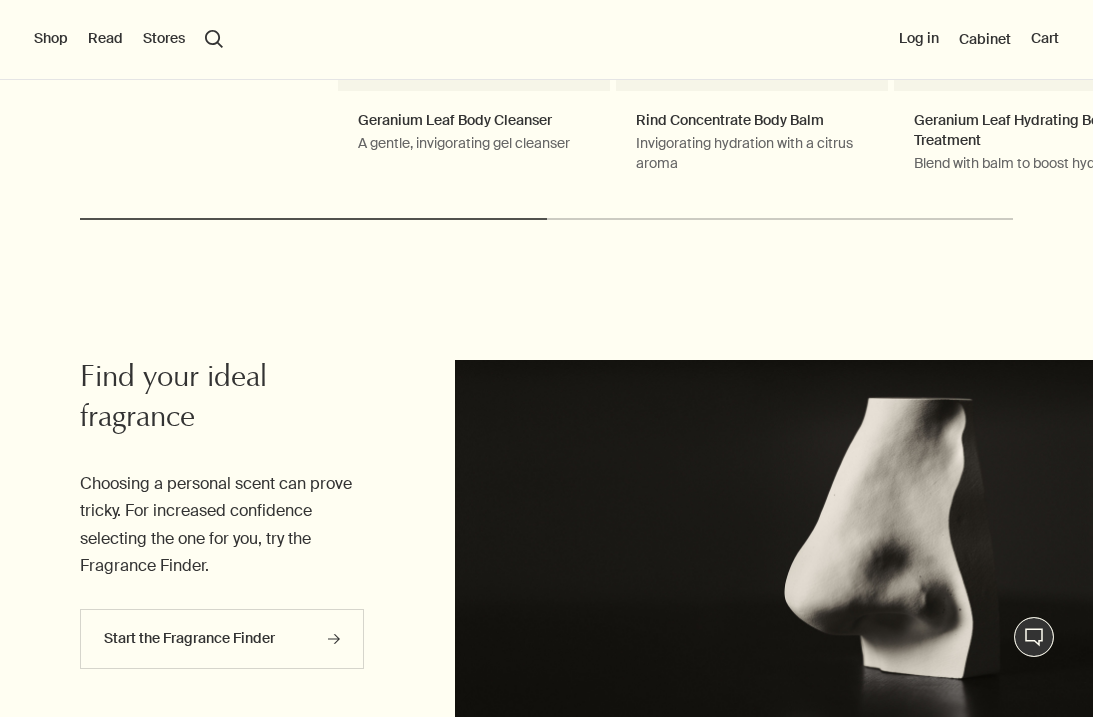 click on "chevron Others also considered Geranium Leaf Body Cleanser A gentle, invigorating gel cleanser Notable formulation Rind Concentrate Body Balm Invigorating hydration with a citrus aroma Geranium Leaf Hydrating Body Treatment Blend with balm to boost hydration chevron" at bounding box center [546, -80] 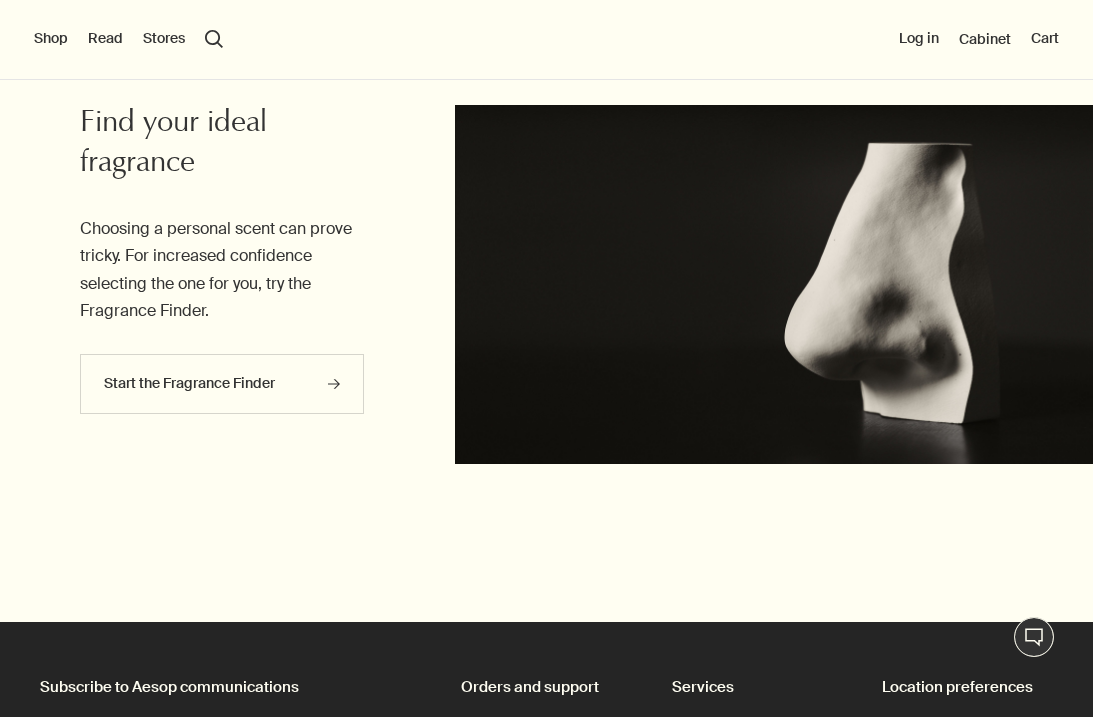 scroll, scrollTop: 2764, scrollLeft: 0, axis: vertical 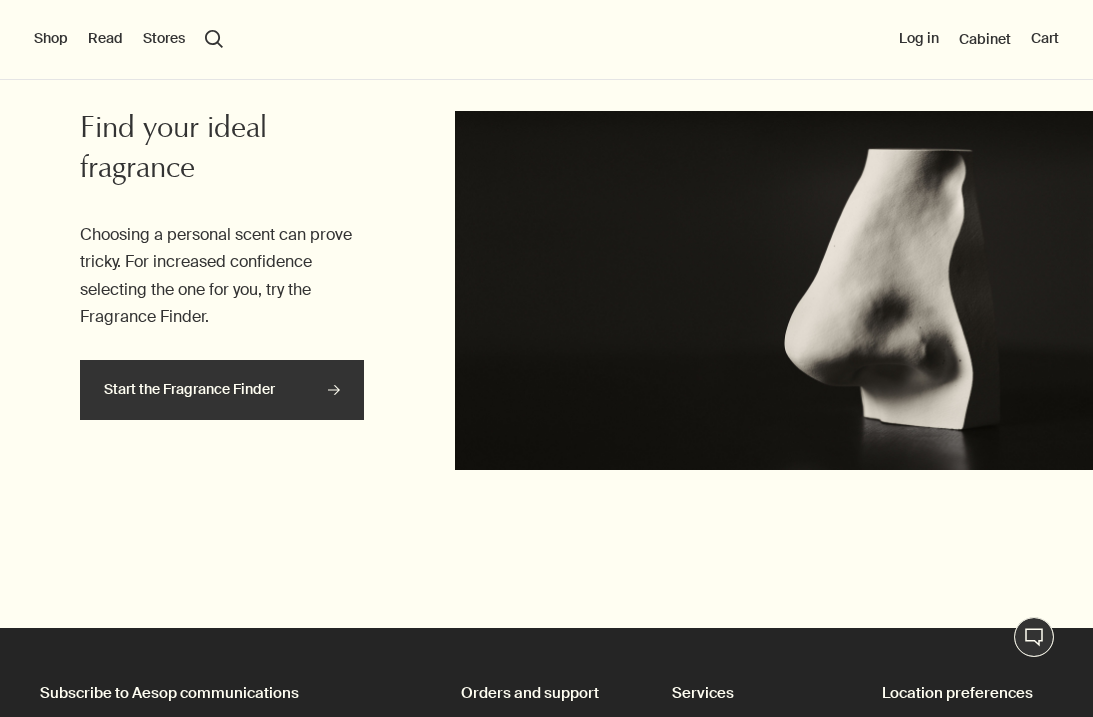 click on "Start the Fragrance Finder   rightArrow" at bounding box center (222, 390) 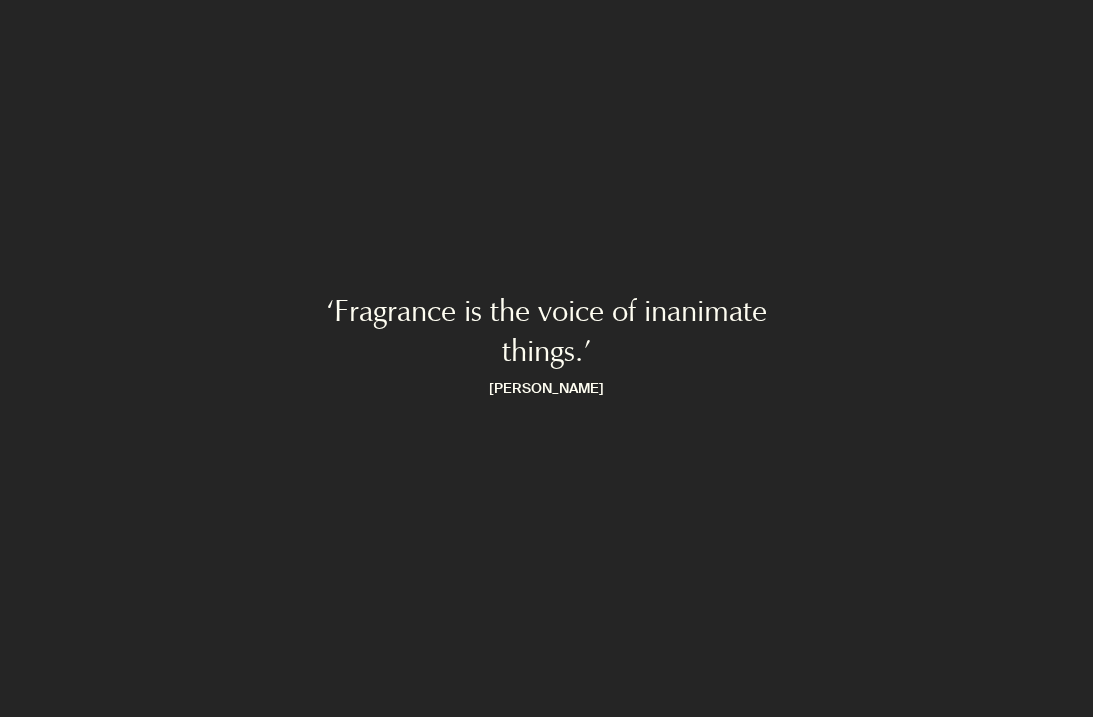 scroll, scrollTop: 0, scrollLeft: 0, axis: both 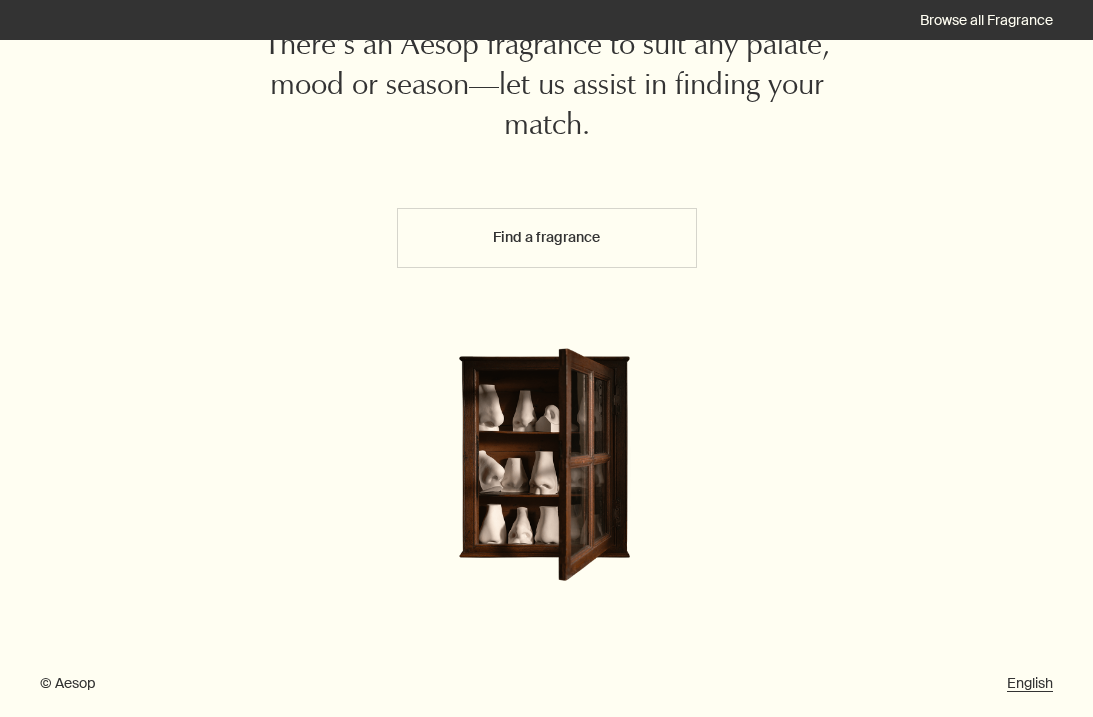 click on "Find a fragrance" at bounding box center (547, 238) 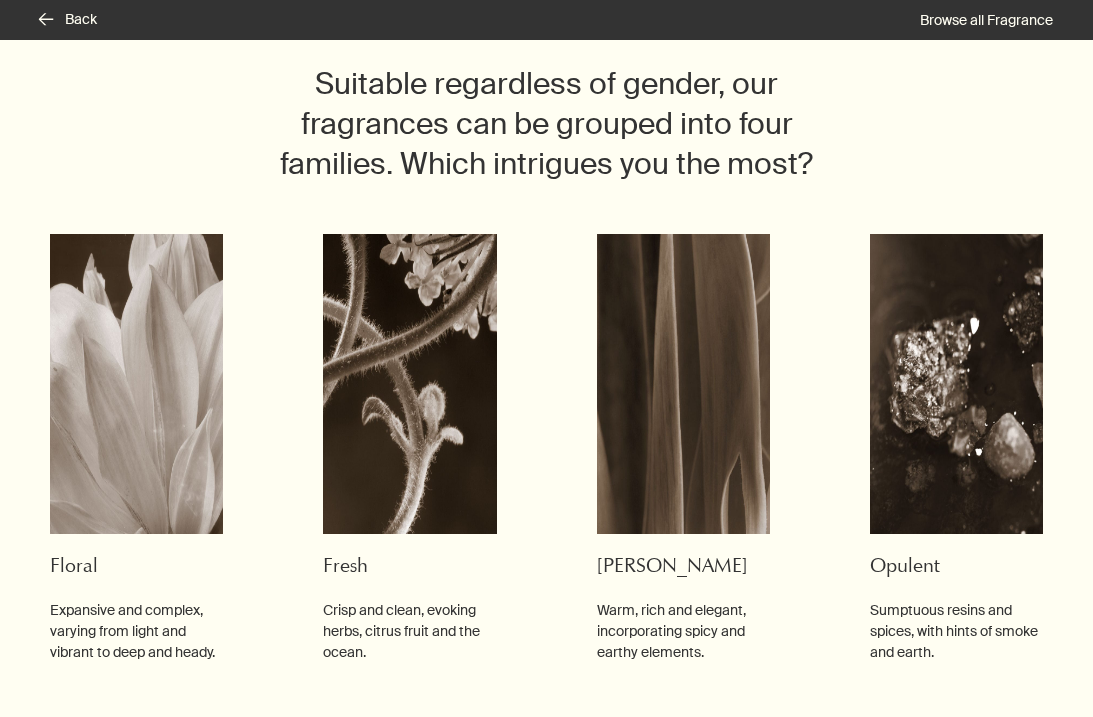 scroll, scrollTop: 120, scrollLeft: 0, axis: vertical 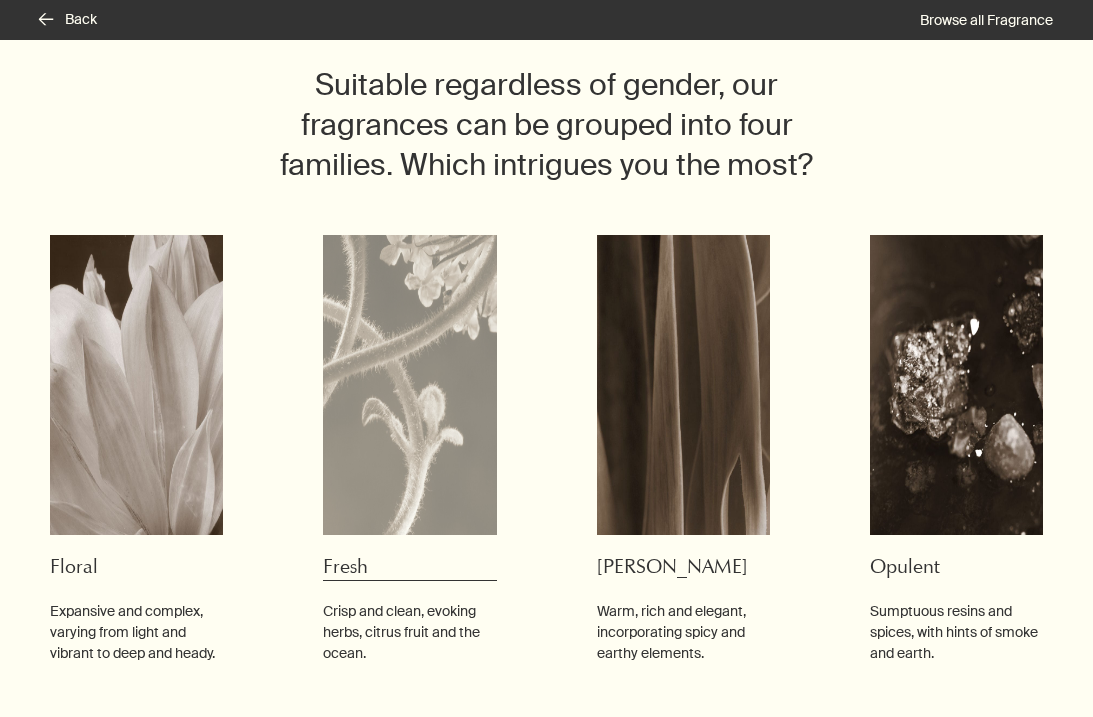 click at bounding box center [409, 385] 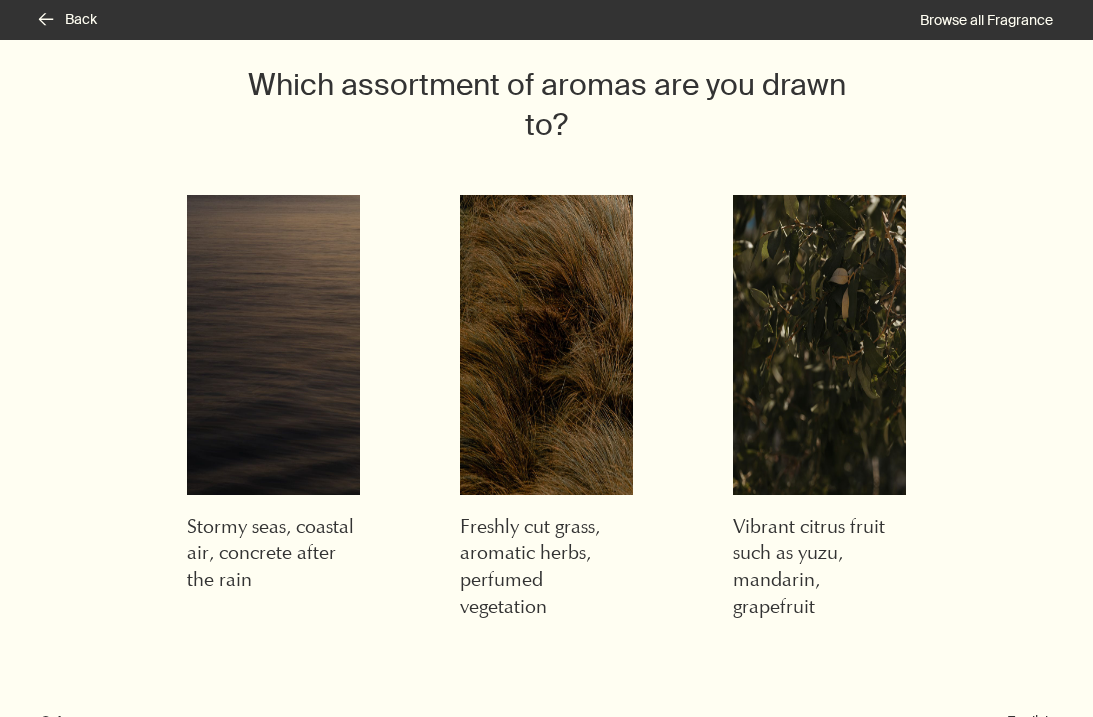 scroll, scrollTop: 114, scrollLeft: 0, axis: vertical 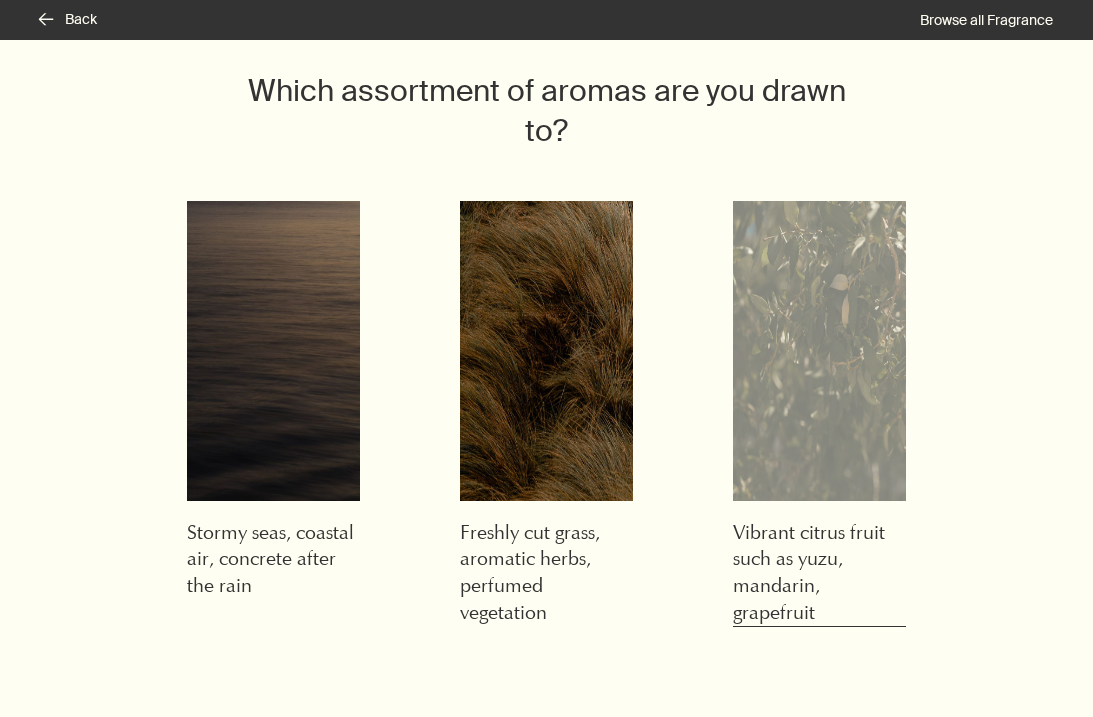 click at bounding box center (819, 351) 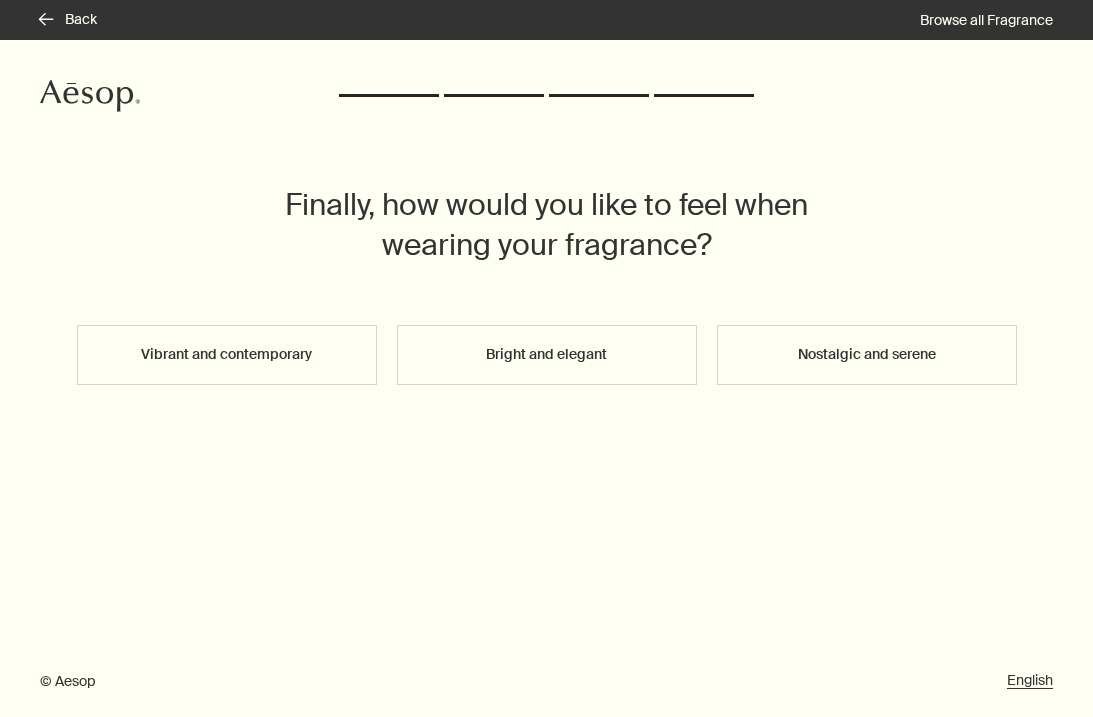 scroll, scrollTop: 57, scrollLeft: 0, axis: vertical 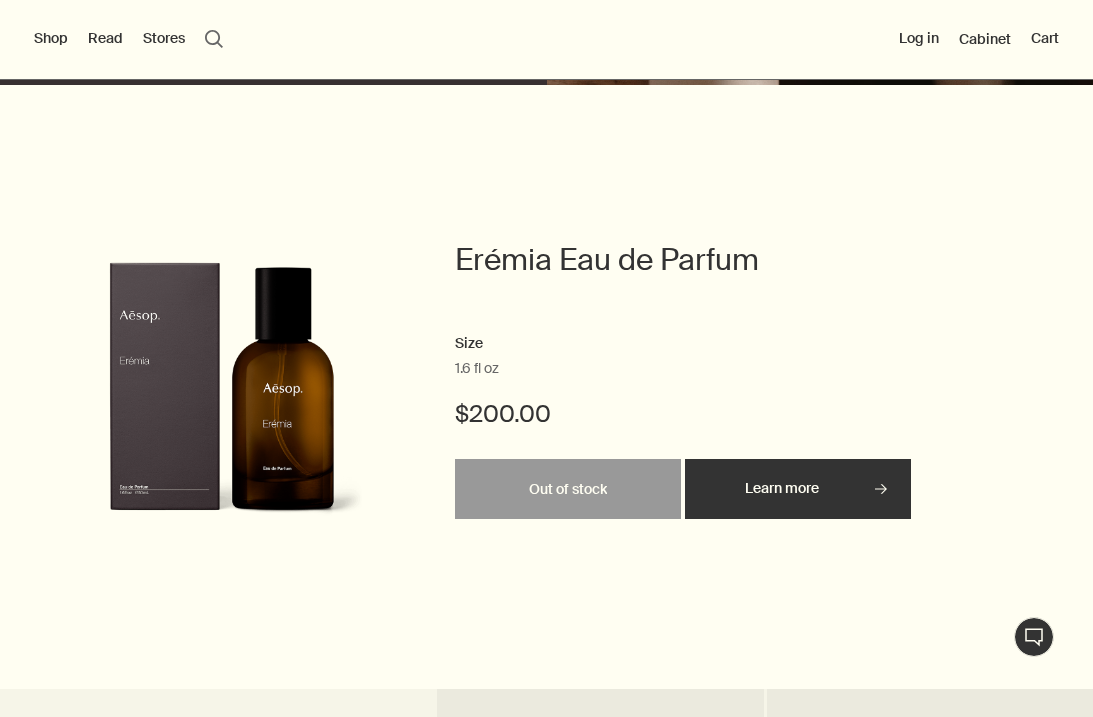click on "Learn more   rightArrow" at bounding box center [798, 489] 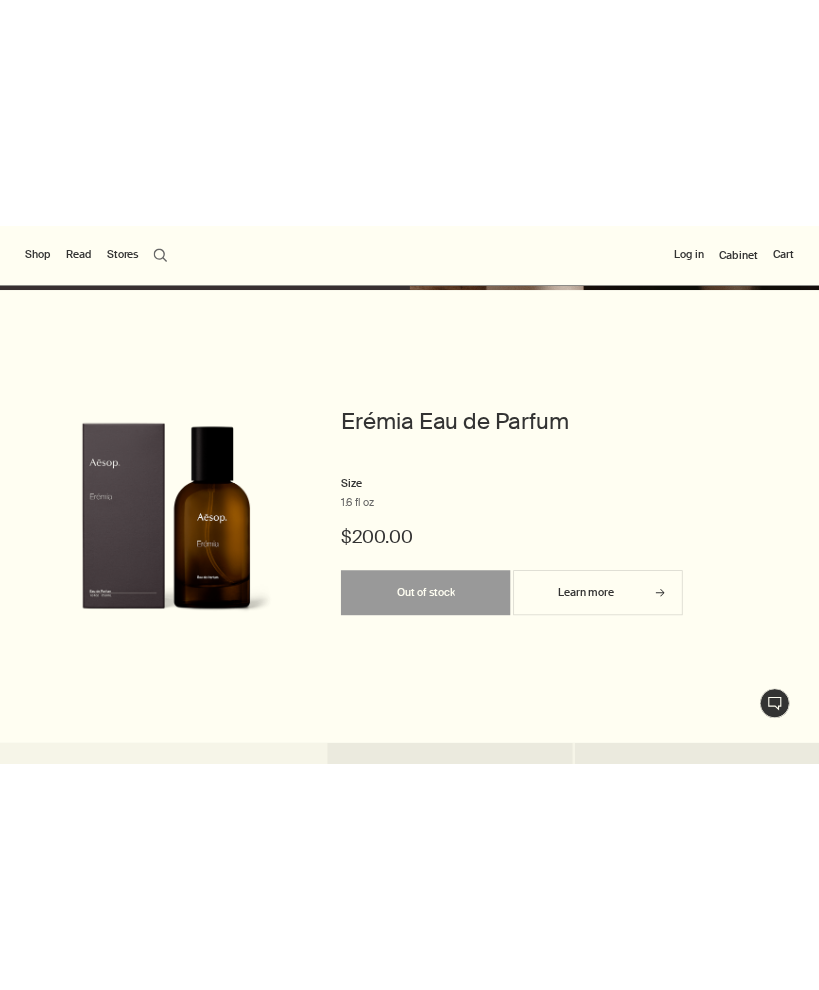 scroll, scrollTop: 1239, scrollLeft: 1, axis: both 